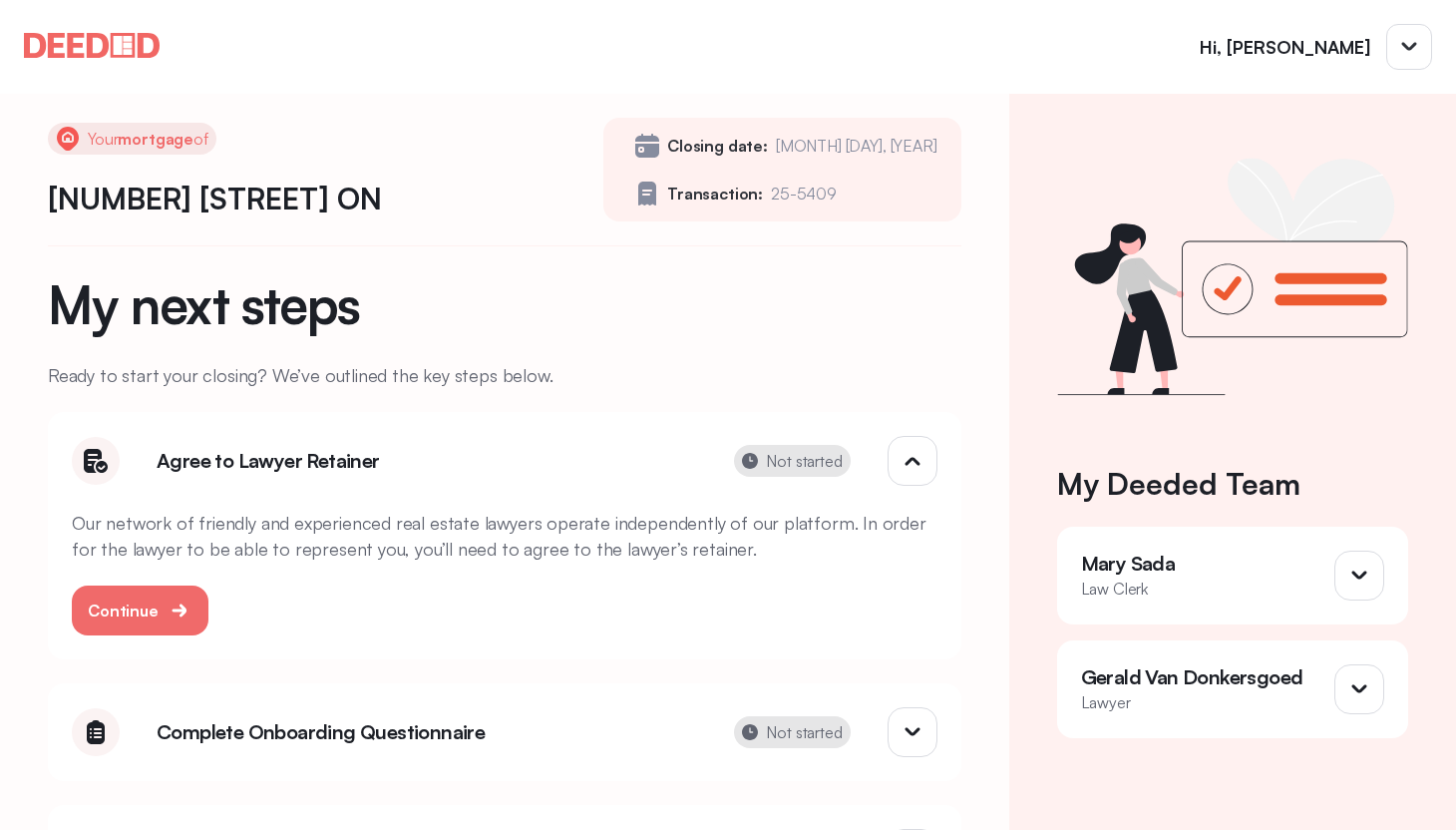 scroll, scrollTop: 0, scrollLeft: 0, axis: both 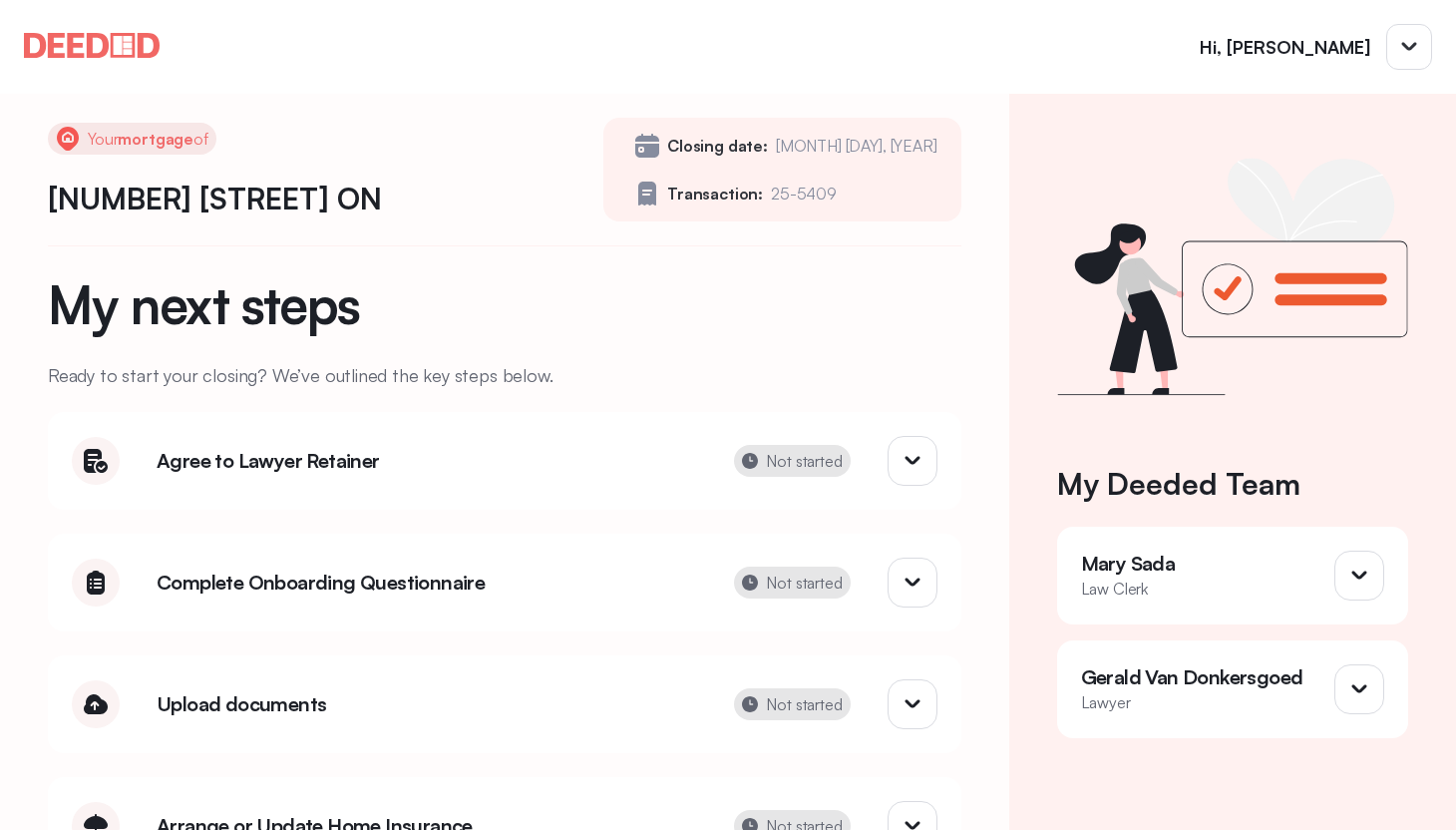click on "Agree to Lawyer Retainer" at bounding box center (427, 461) 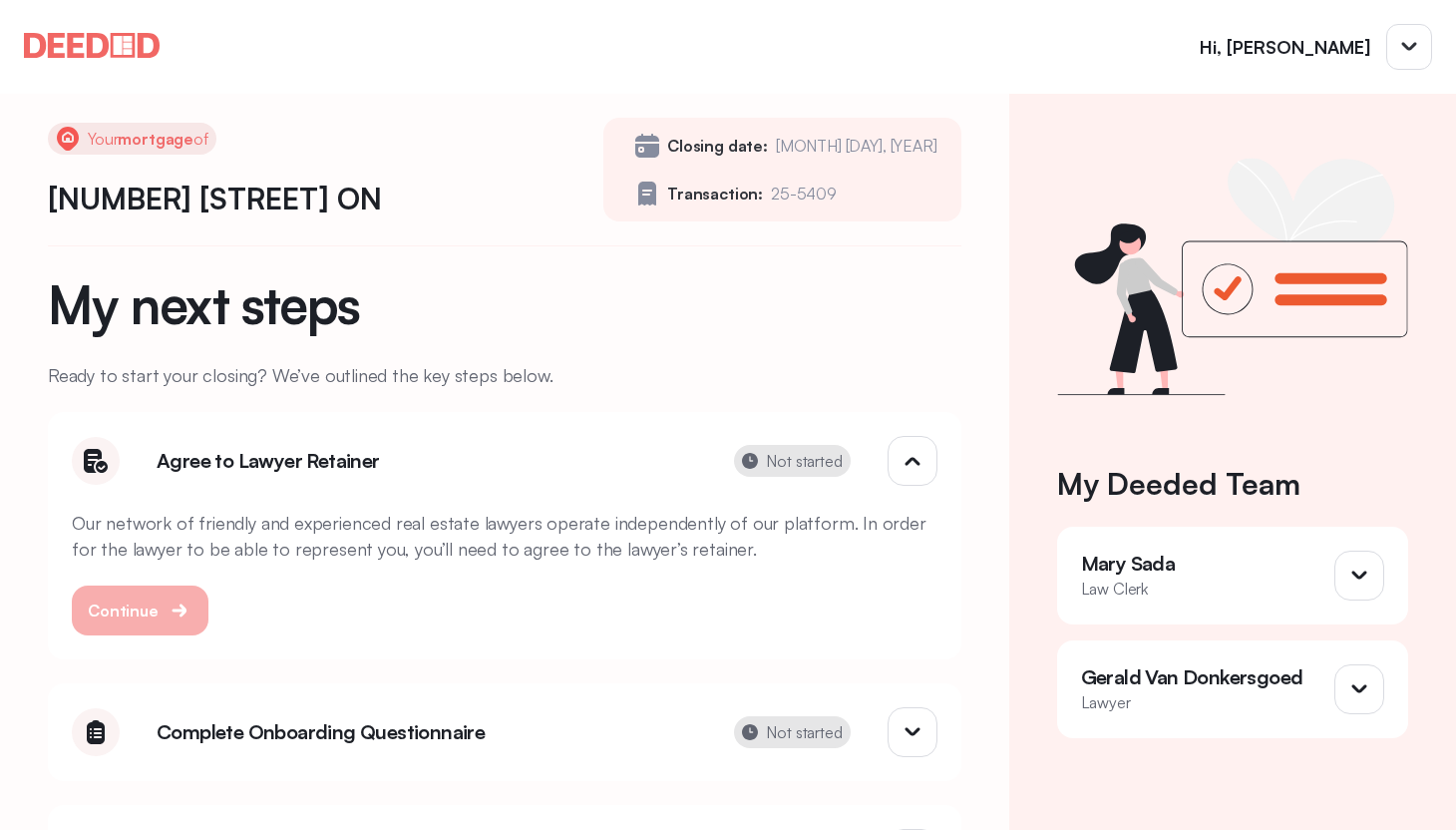 click at bounding box center (181, 611) 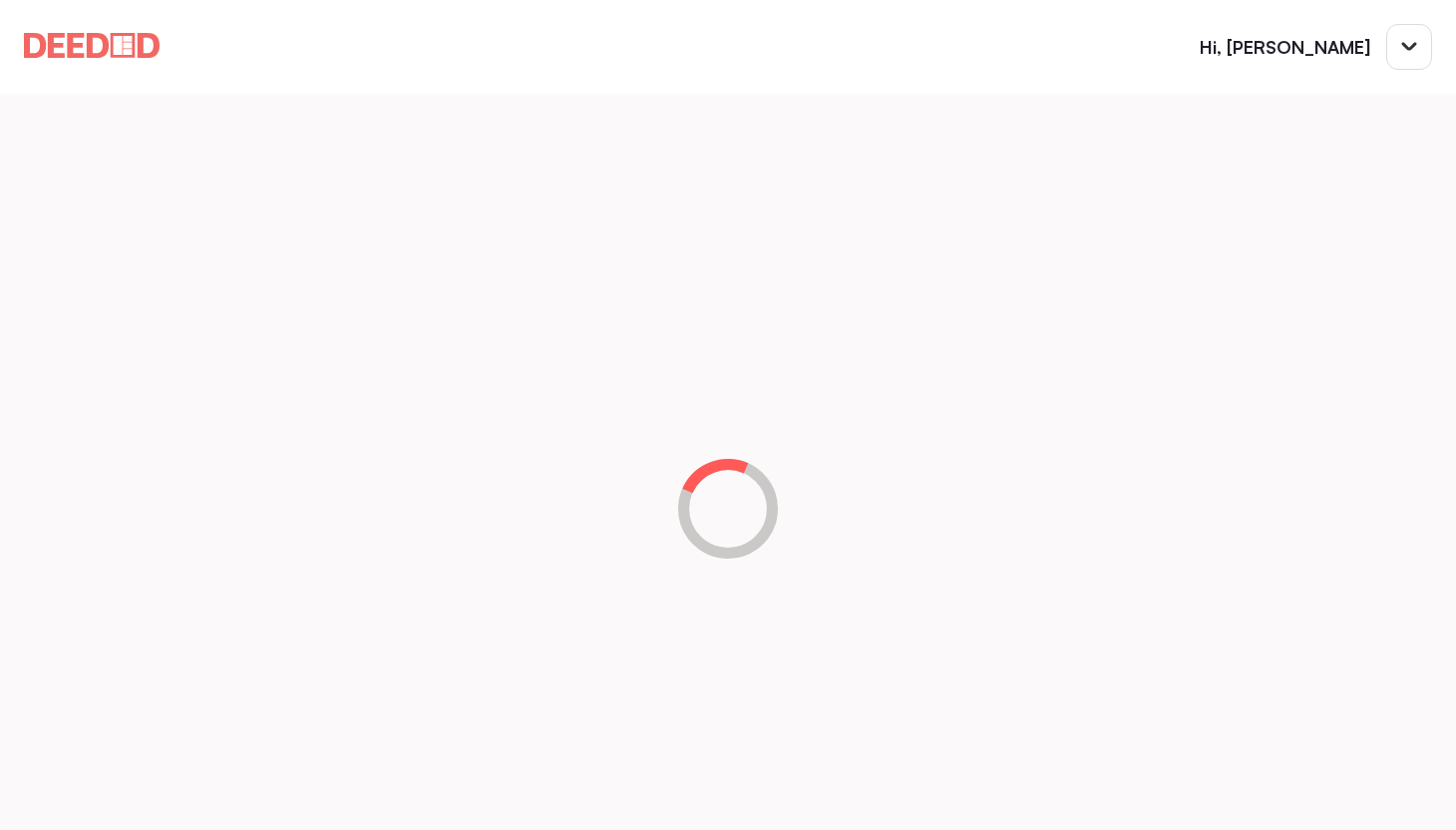click at bounding box center (92, 45) 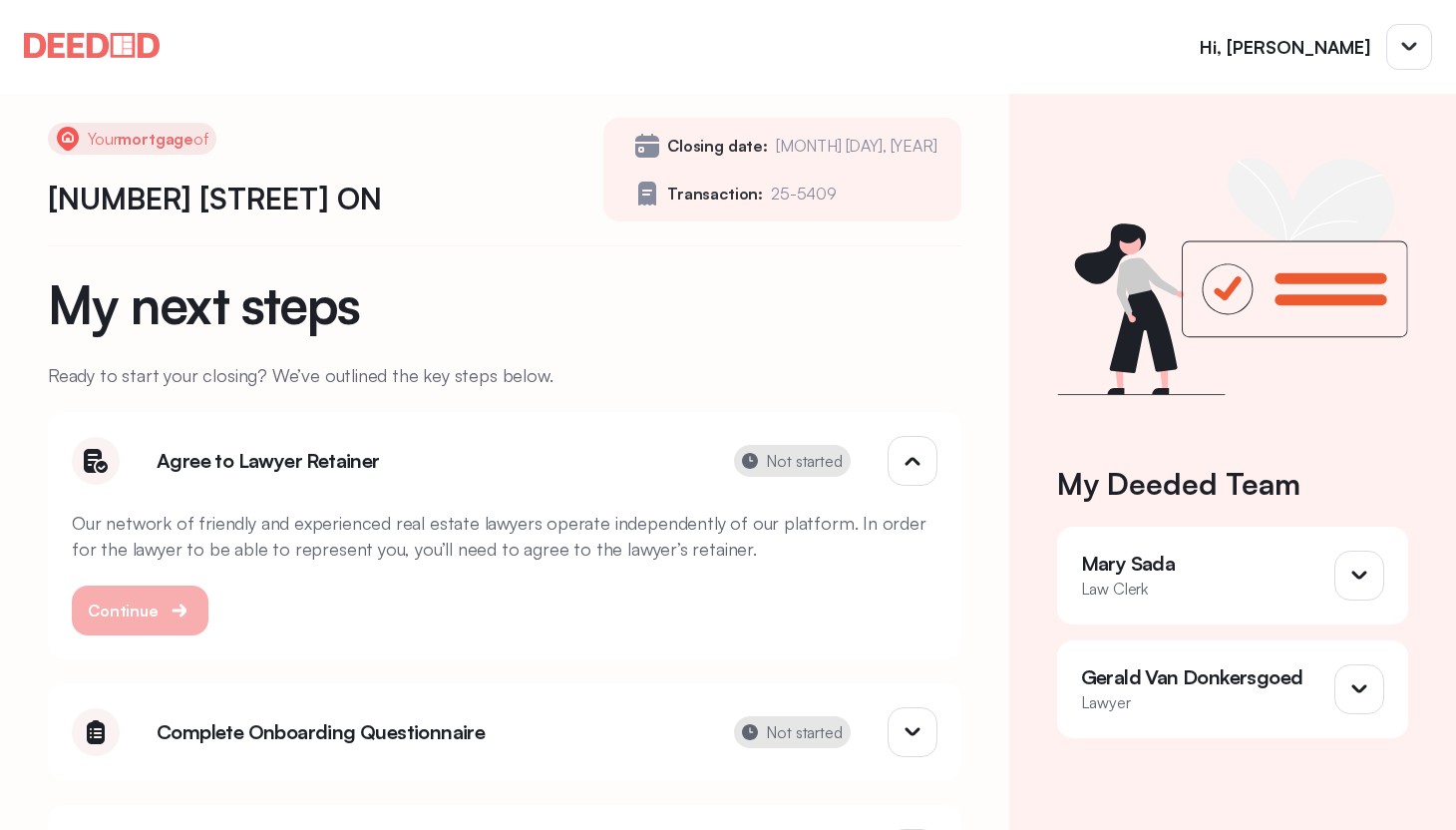 click at bounding box center (181, 611) 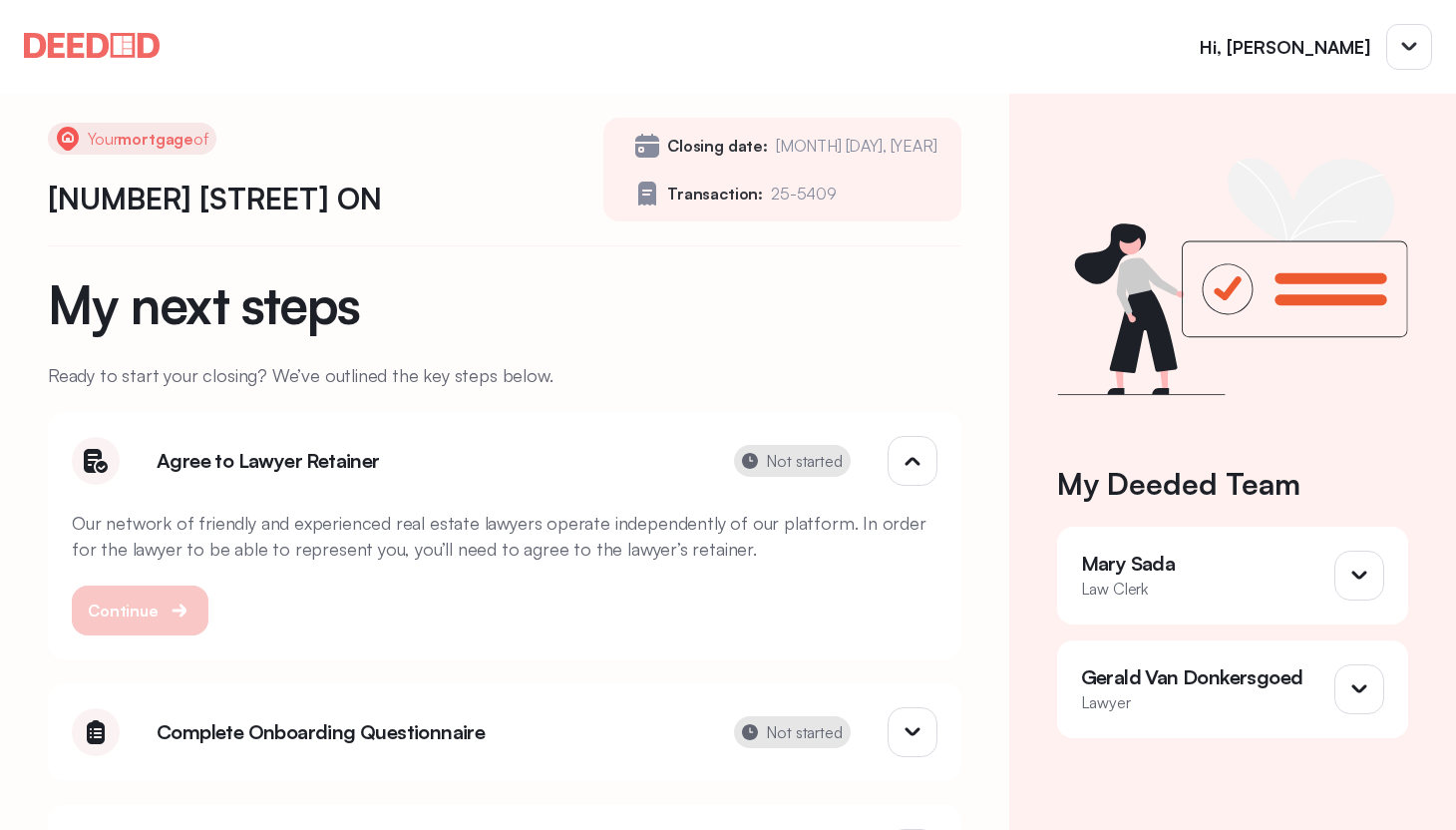 click on "Continue" at bounding box center [123, 611] 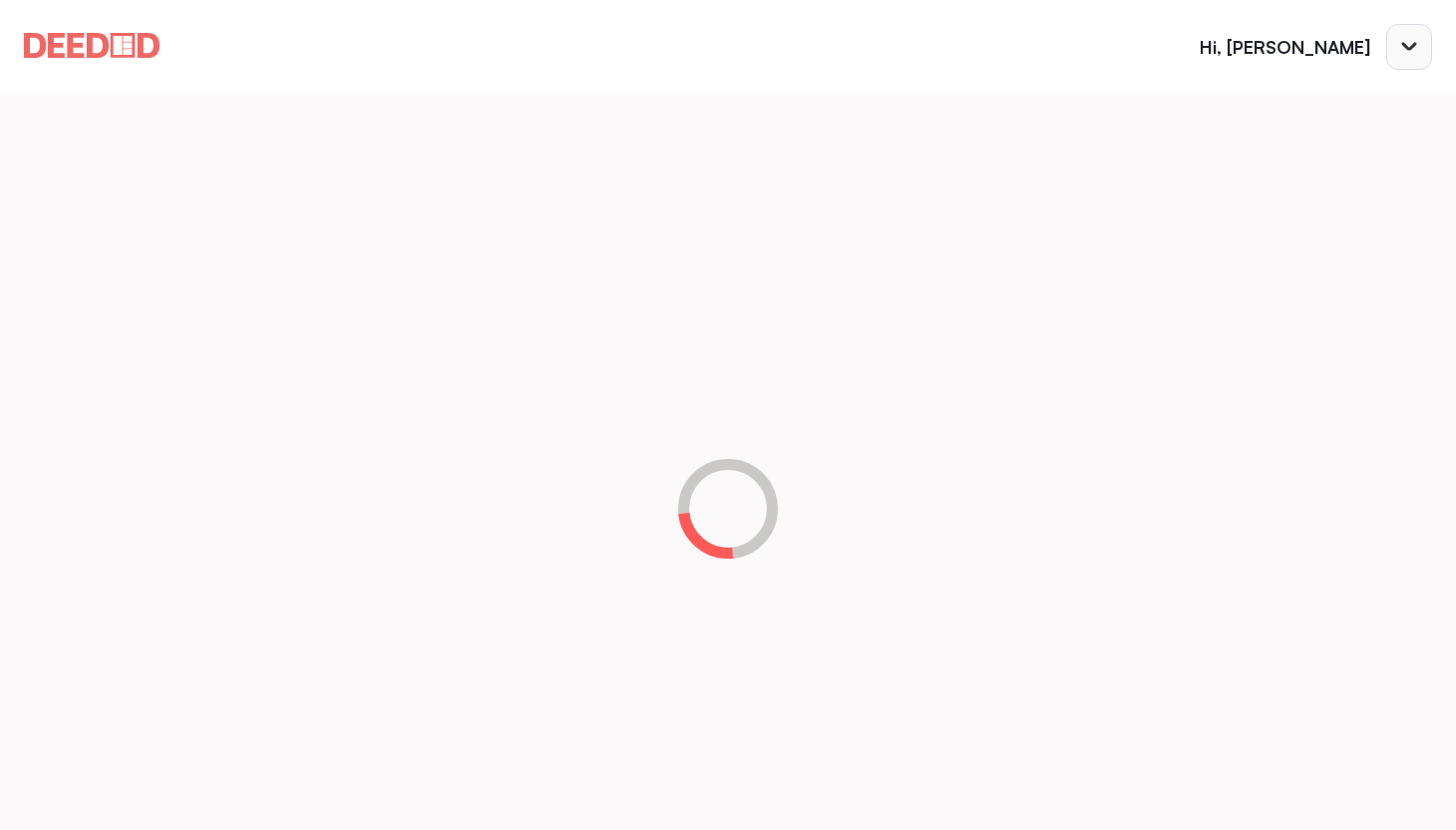 click at bounding box center [1409, 47] 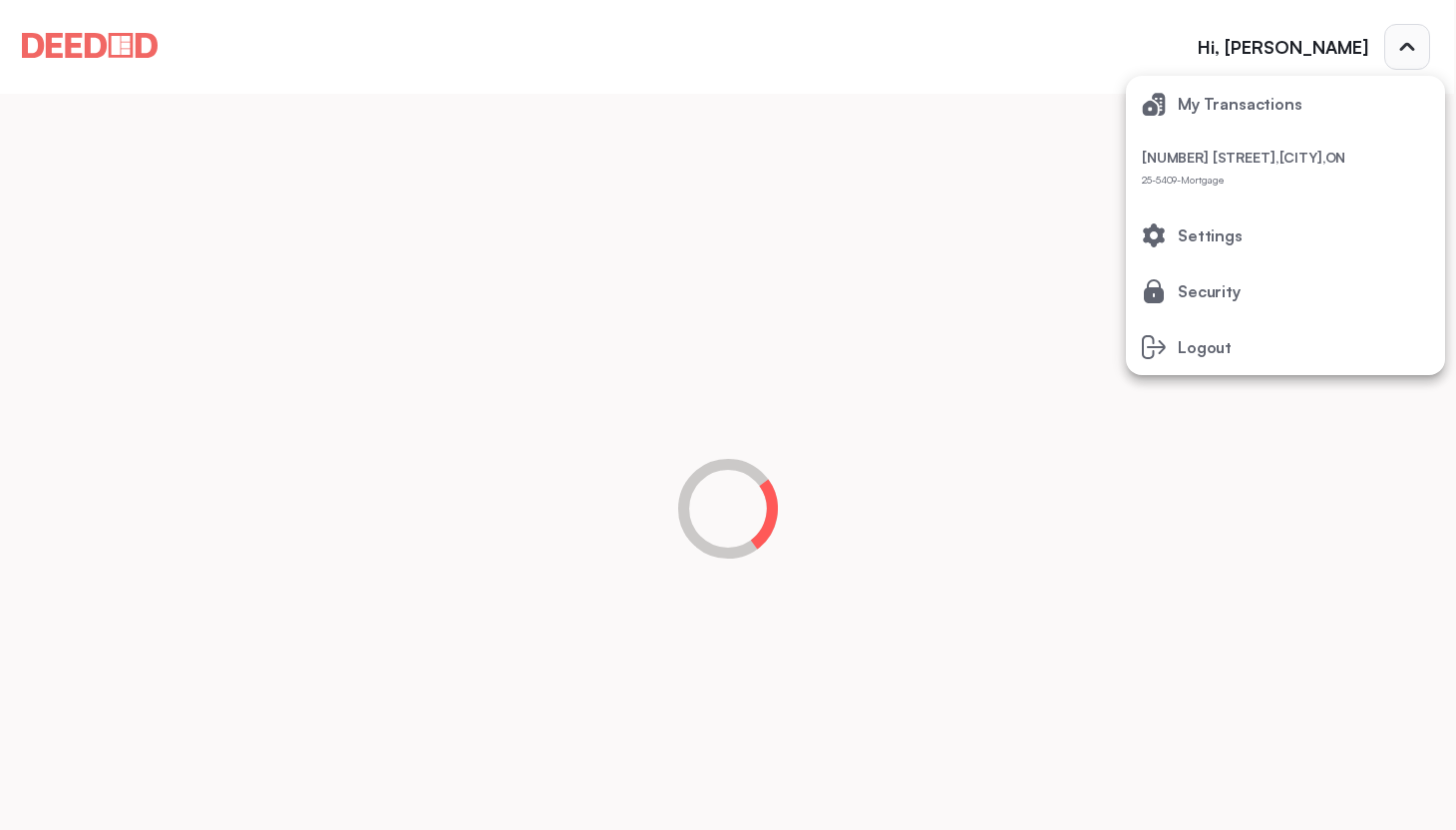 click at bounding box center (728, 415) 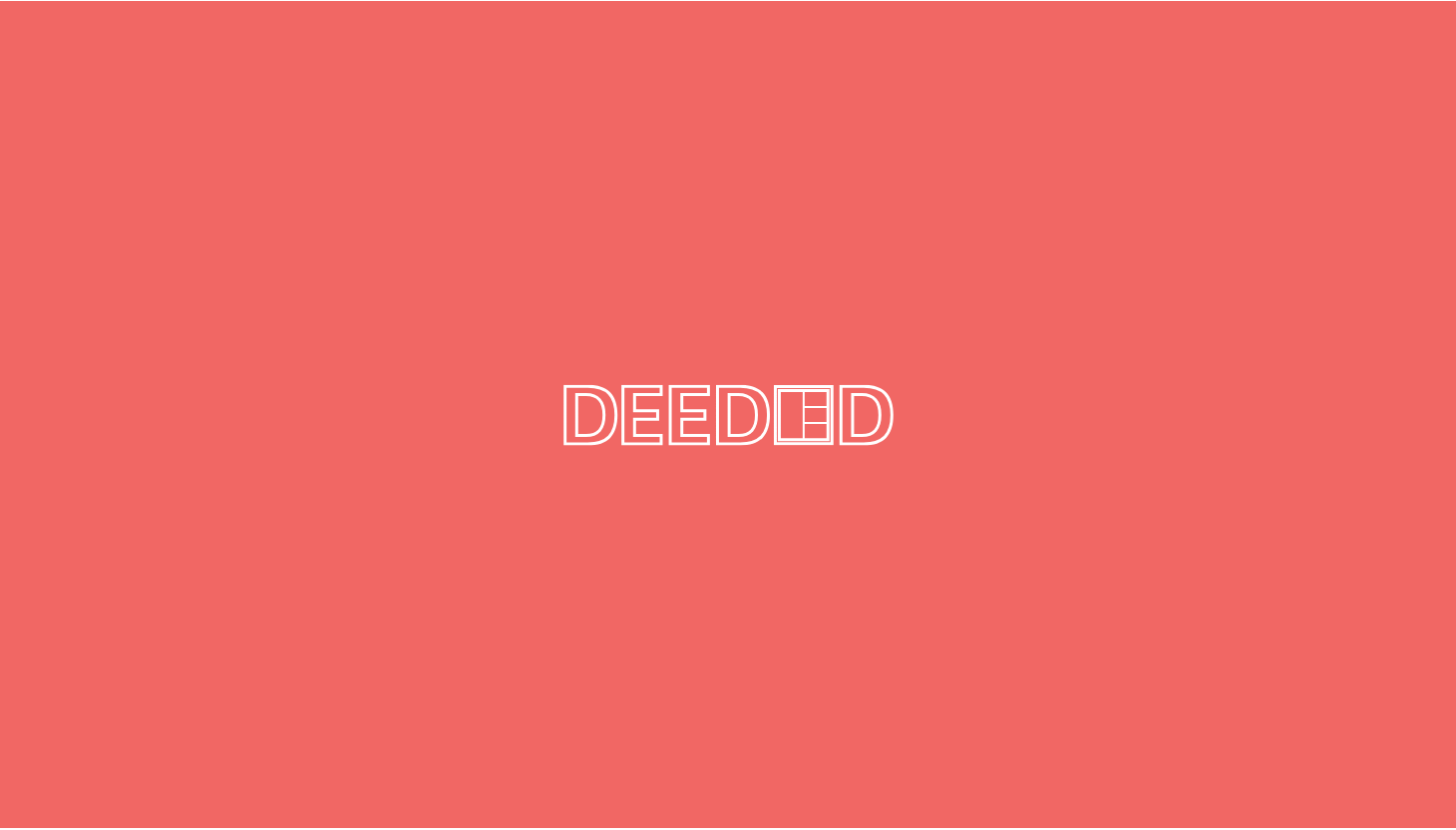 scroll, scrollTop: 0, scrollLeft: 0, axis: both 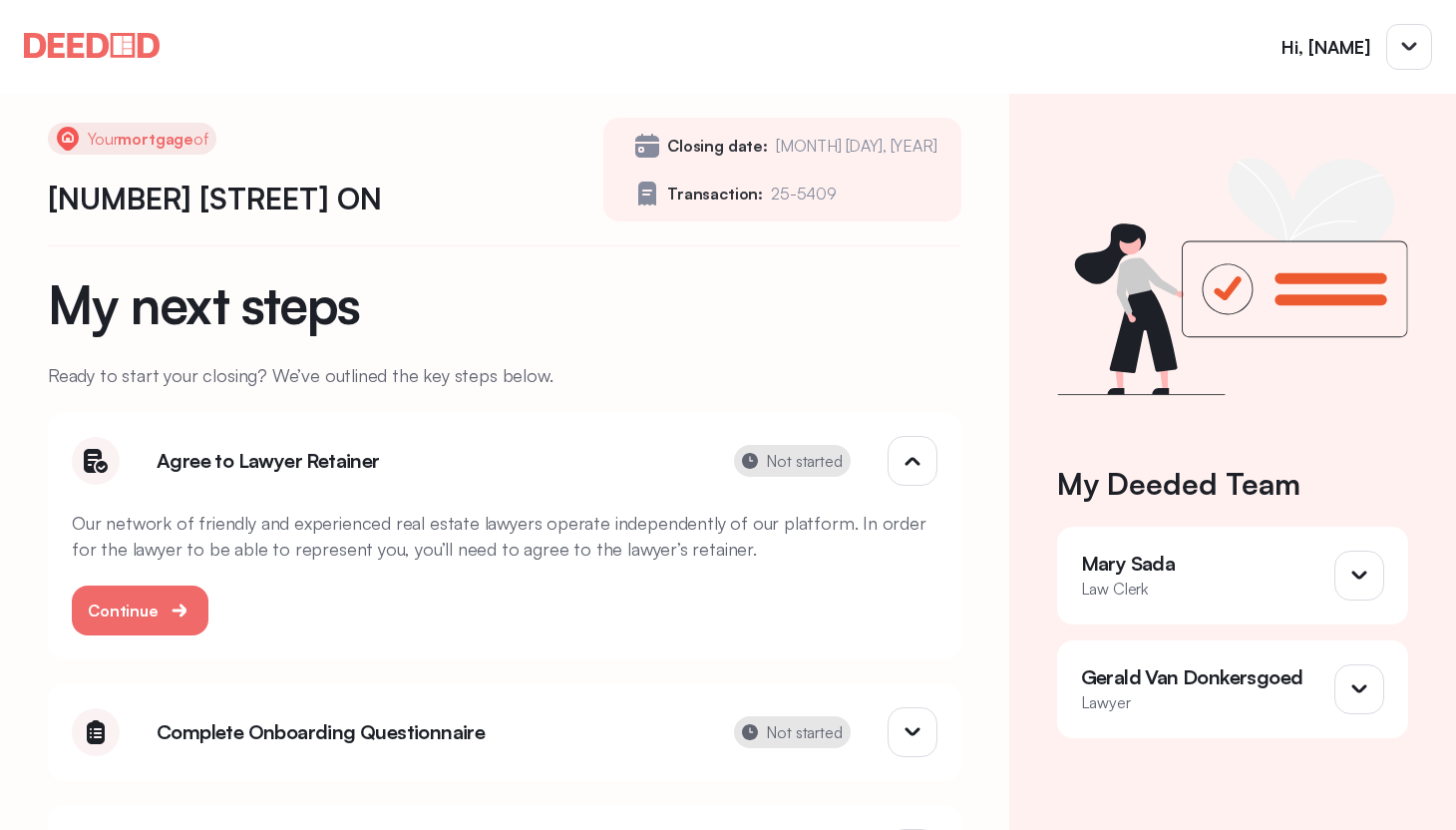 click on "Agree to Lawyer Retainer" at bounding box center (427, 461) 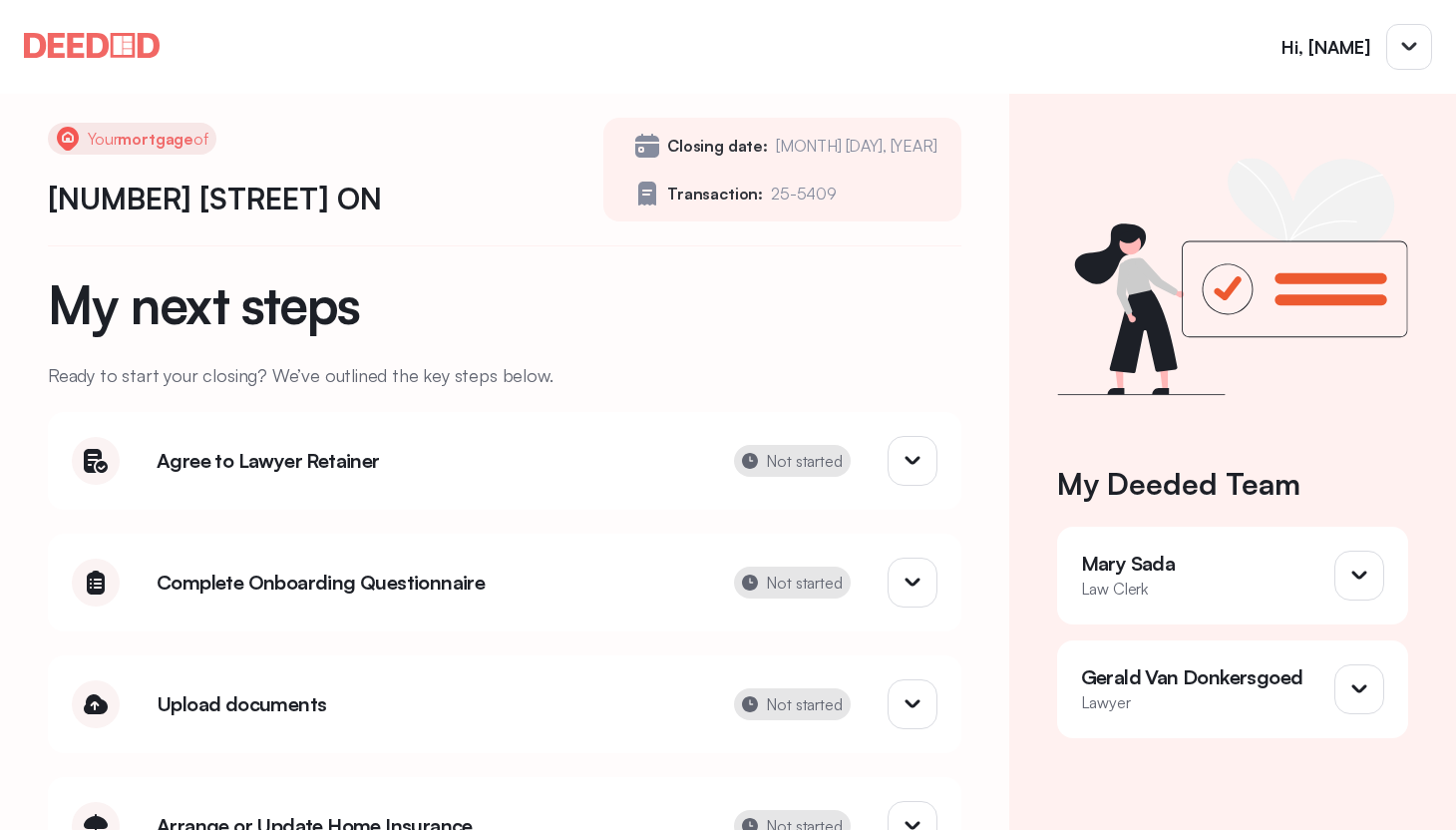click on "Agree to Lawyer Retainer" at bounding box center (427, 461) 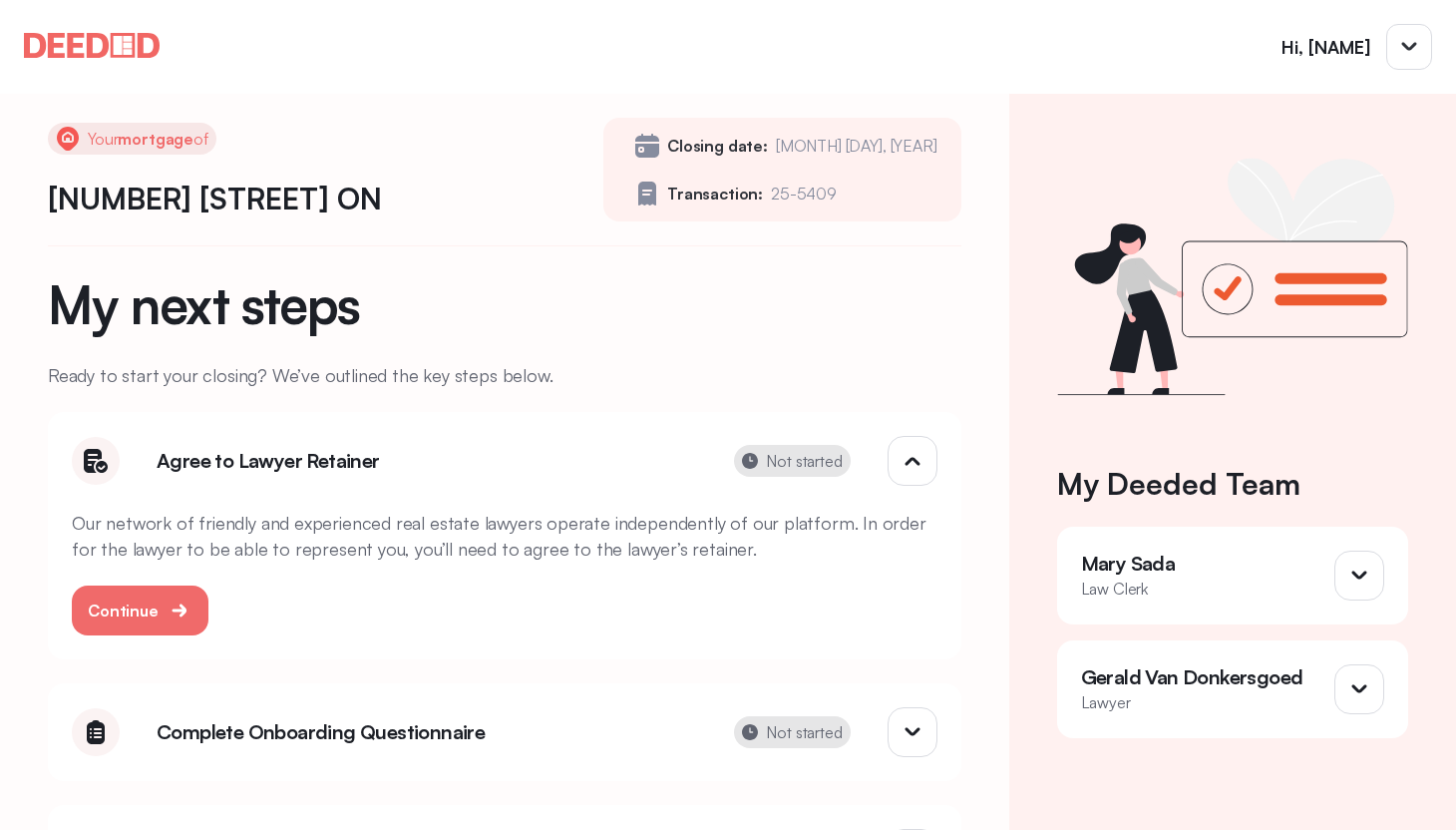 click at bounding box center [96, 461] 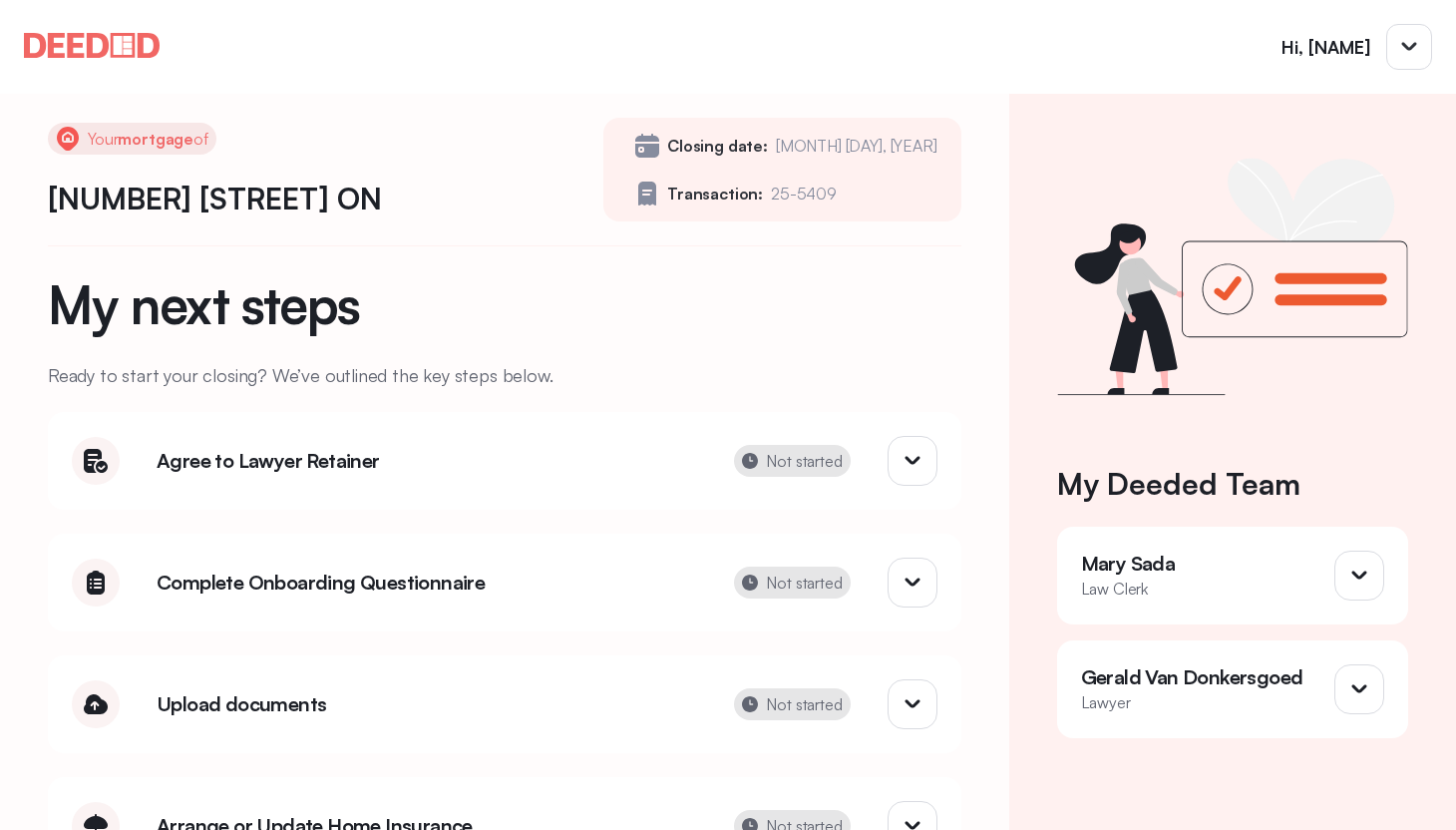 click on "Agree to Lawyer Retainer" at bounding box center [427, 461] 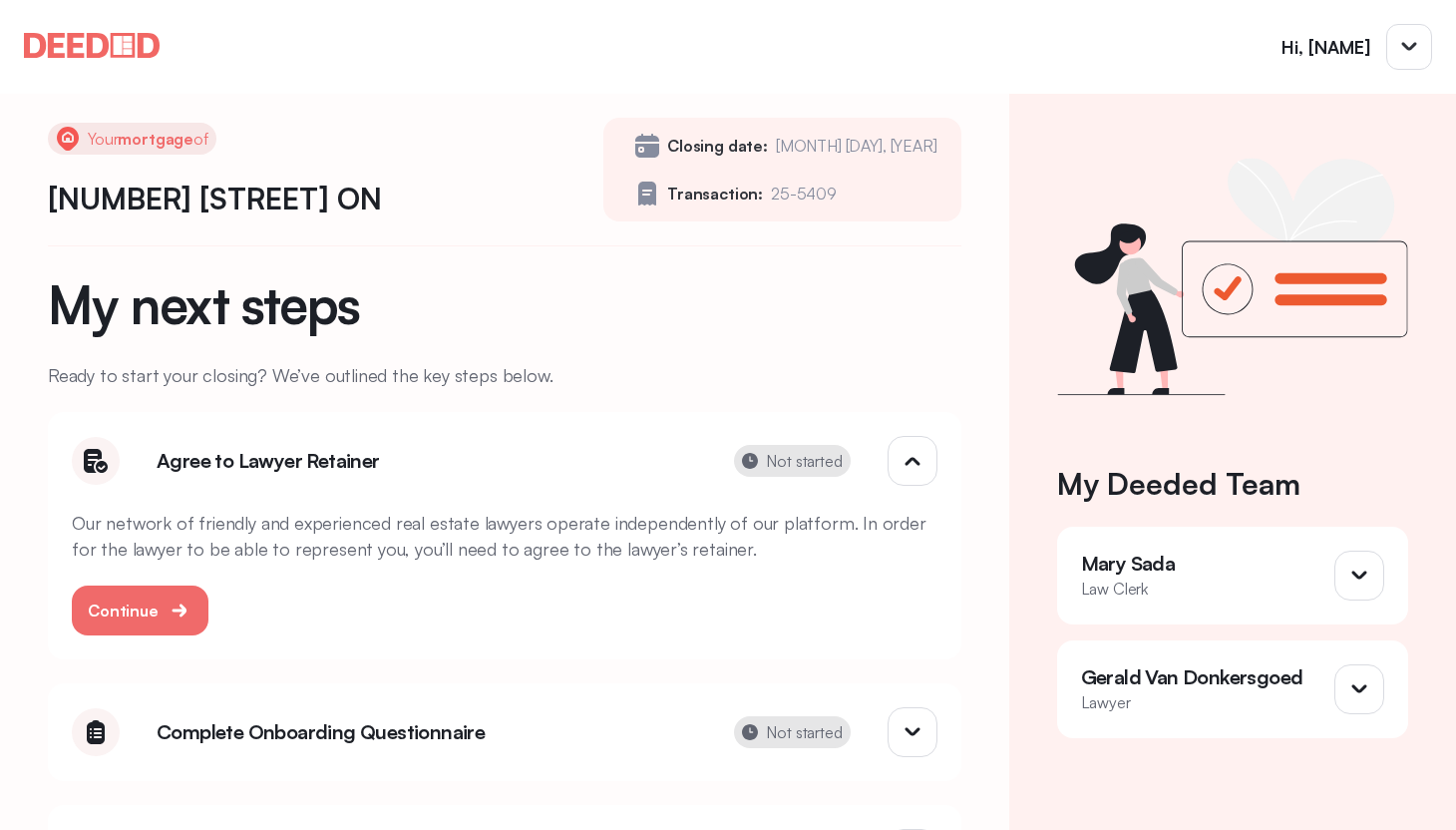 click on "Agree to Lawyer Retainer" at bounding box center [427, 461] 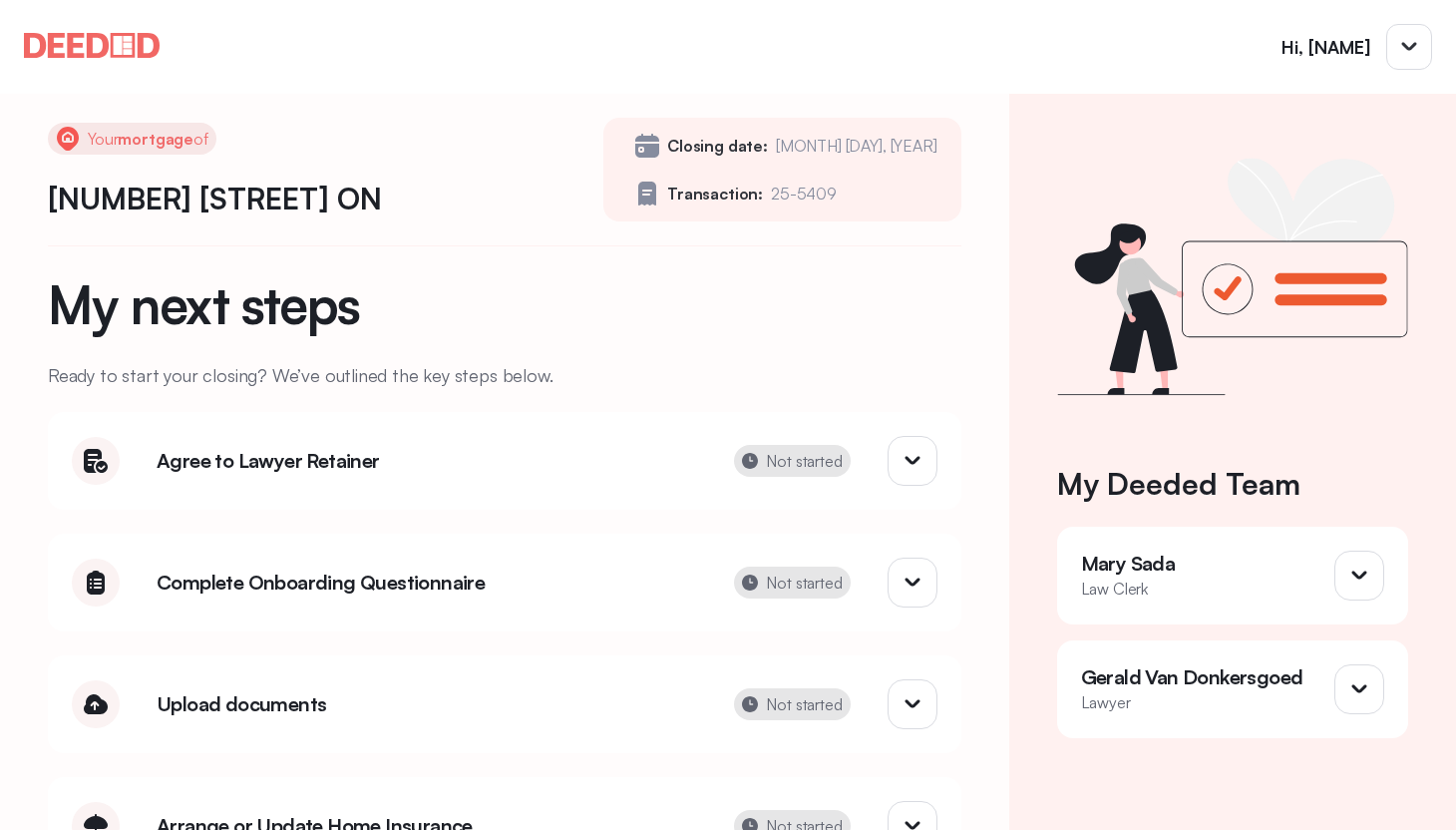 click on "Agree to Lawyer Retainer" at bounding box center [427, 461] 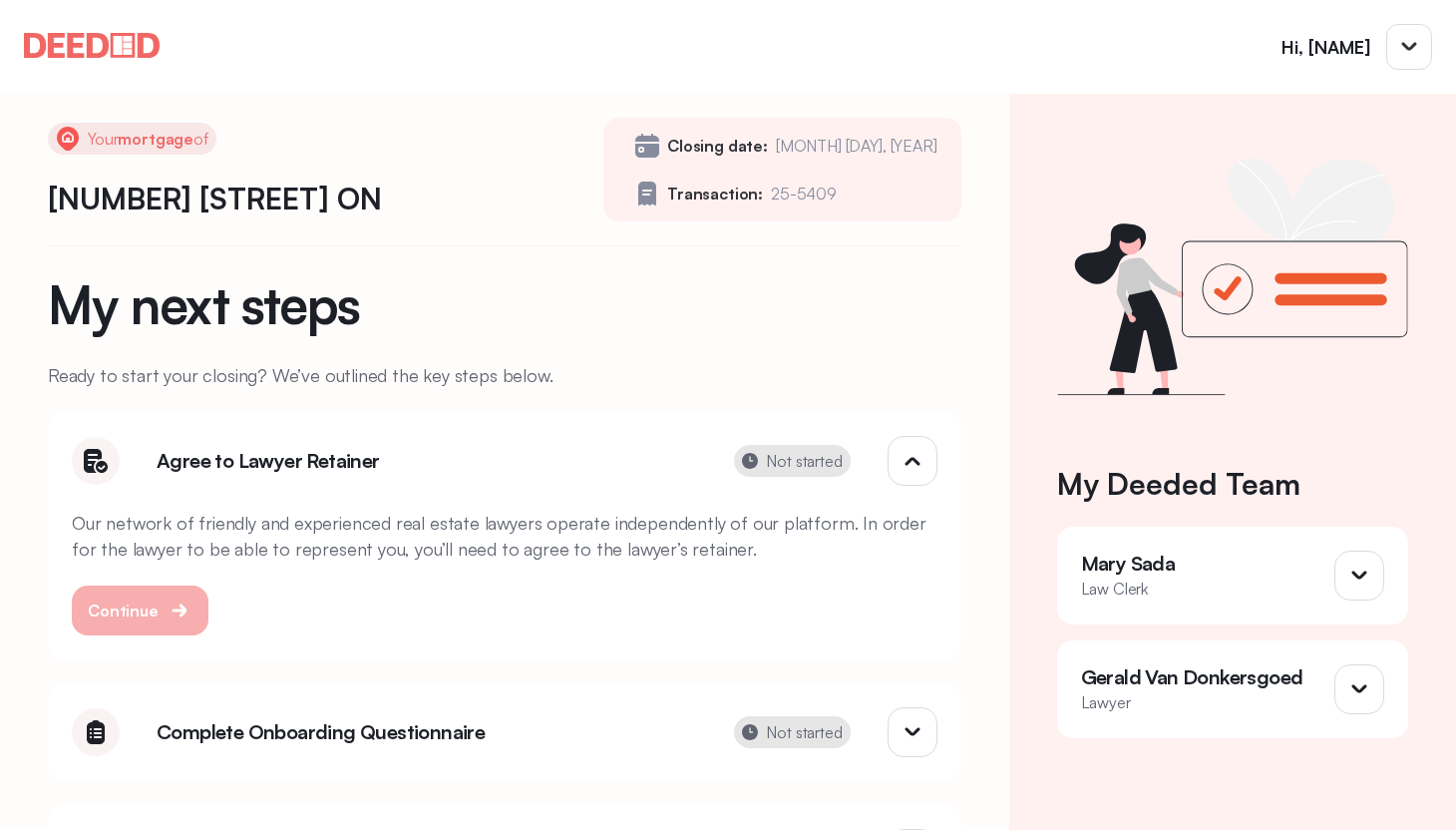 click at bounding box center [181, 611] 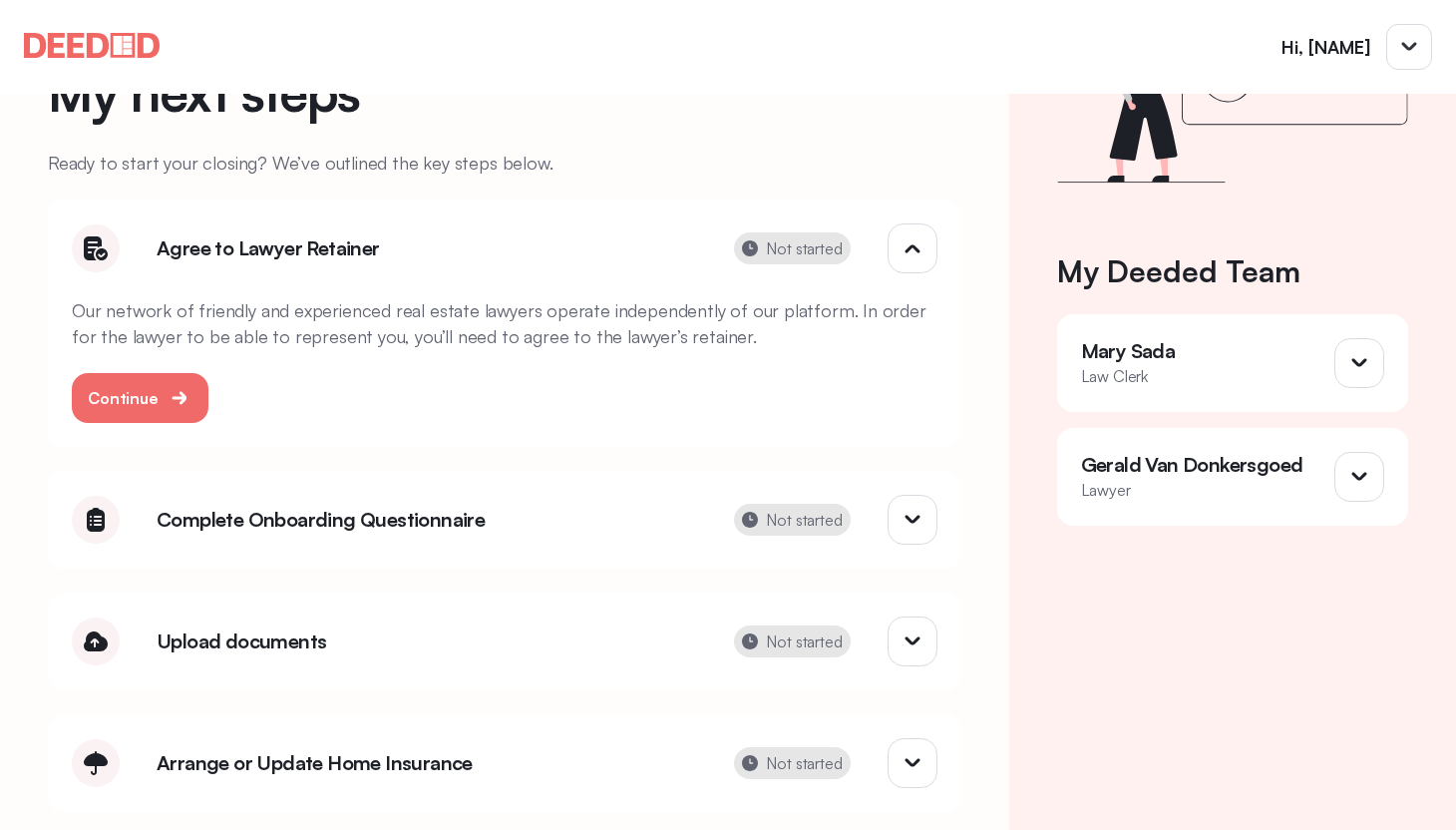 scroll, scrollTop: 217, scrollLeft: 0, axis: vertical 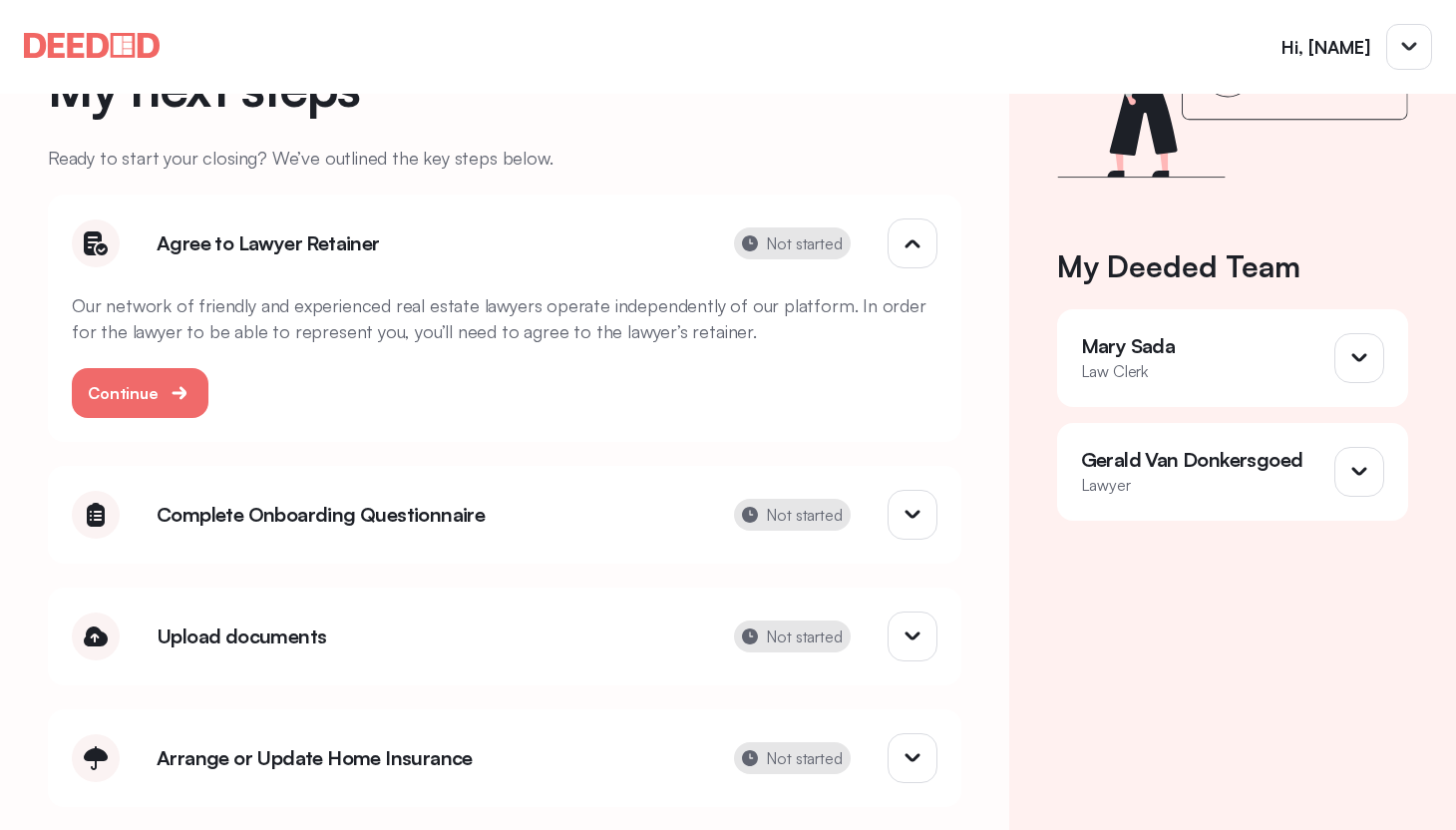 click at bounding box center (96, 515) 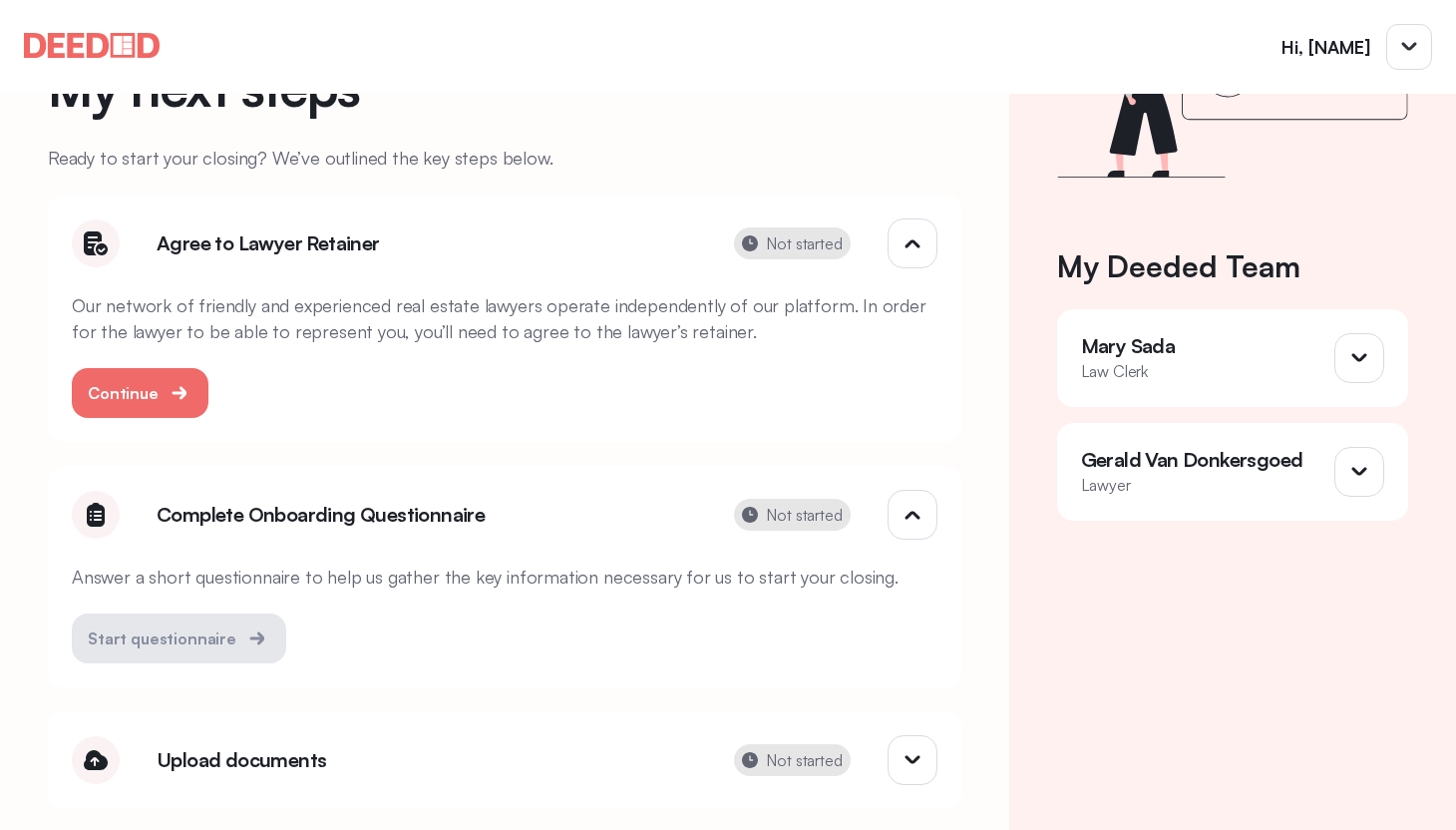 click on "Start questionnaire" at bounding box center (179, 626) 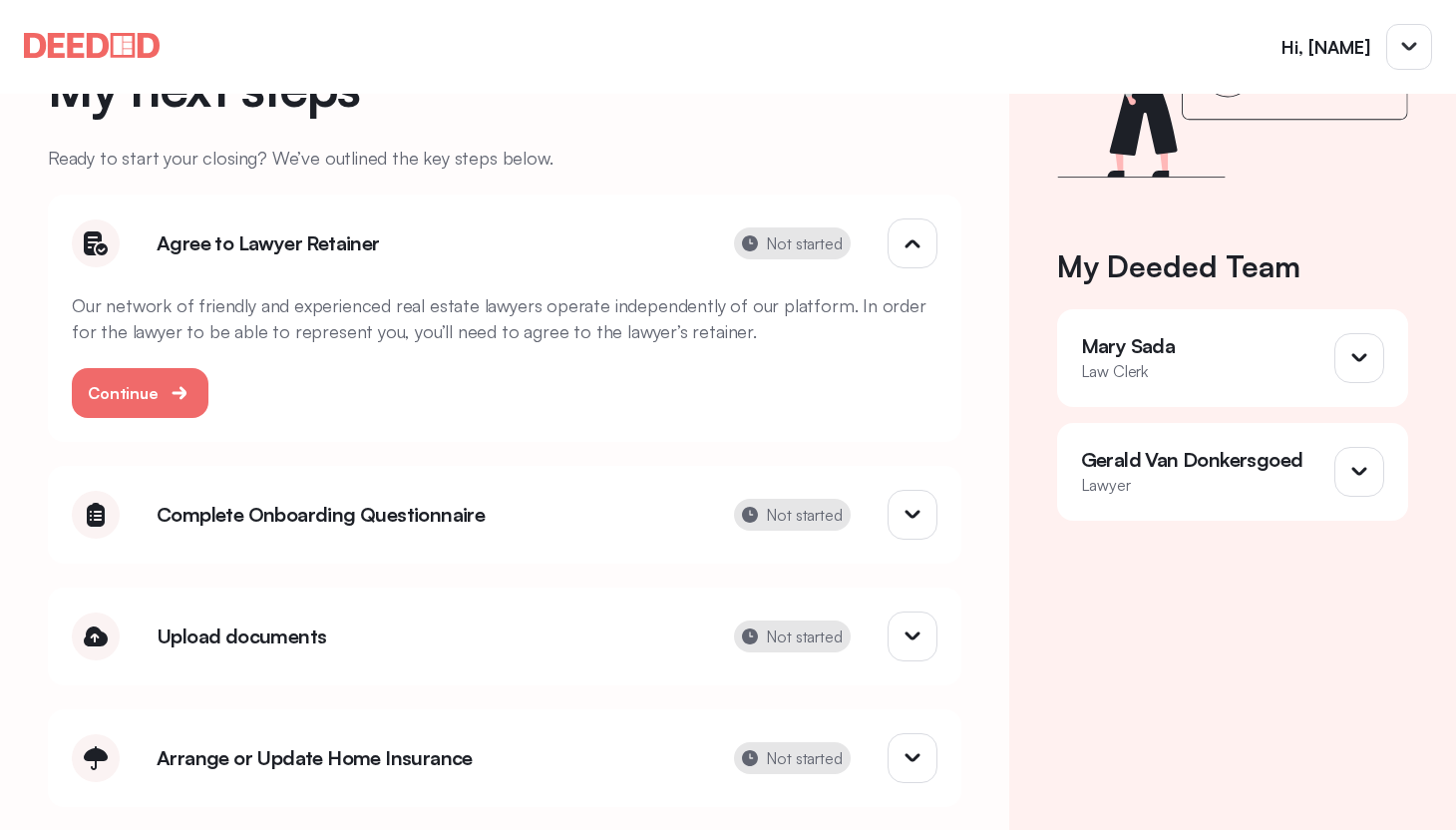 click on "Complete Onboarding Questionnaire" at bounding box center [427, 515] 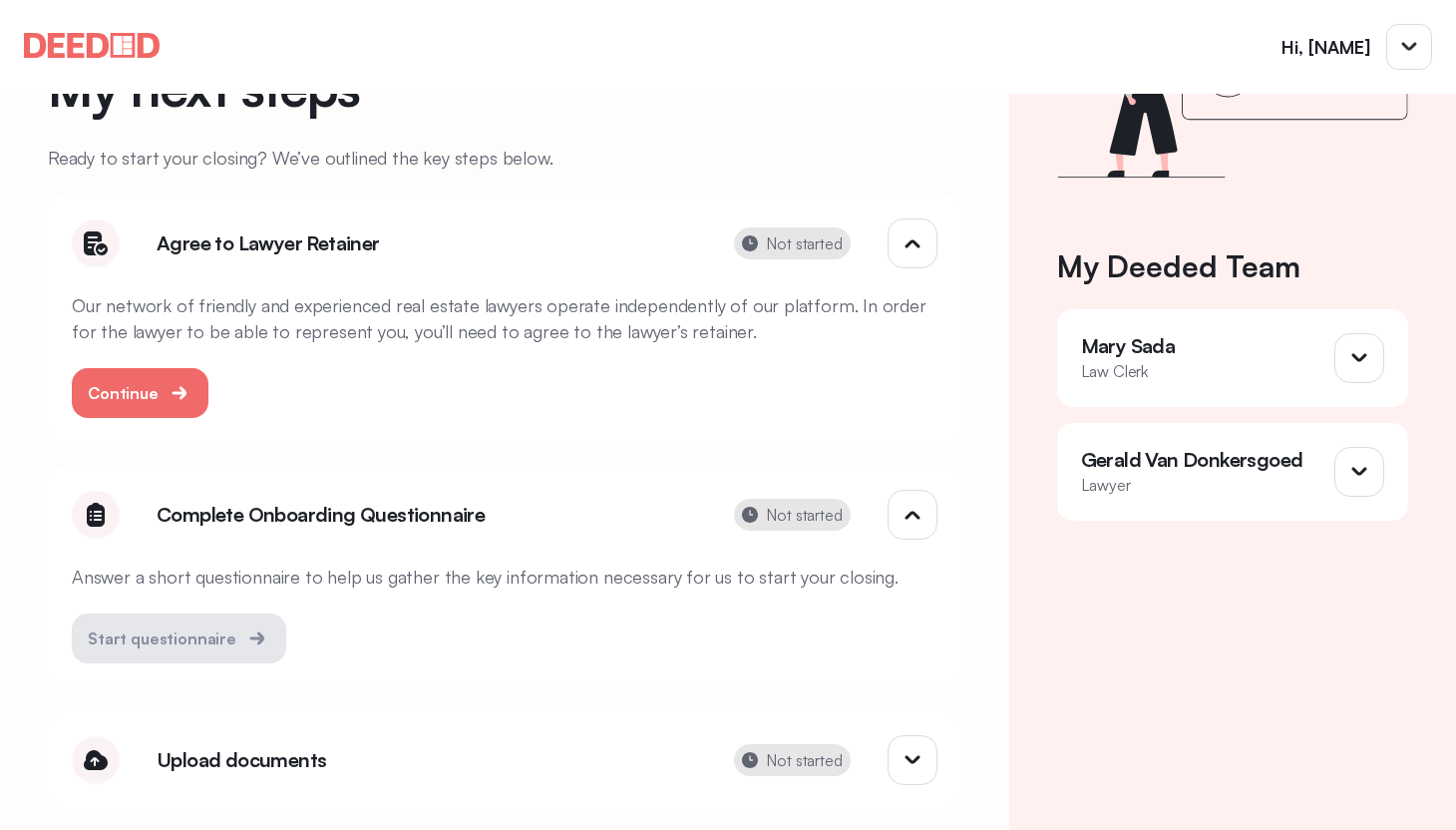 click on "Answer a short questionnaire to help us gather the key information necessary for us to start your closing." at bounding box center (485, 577) 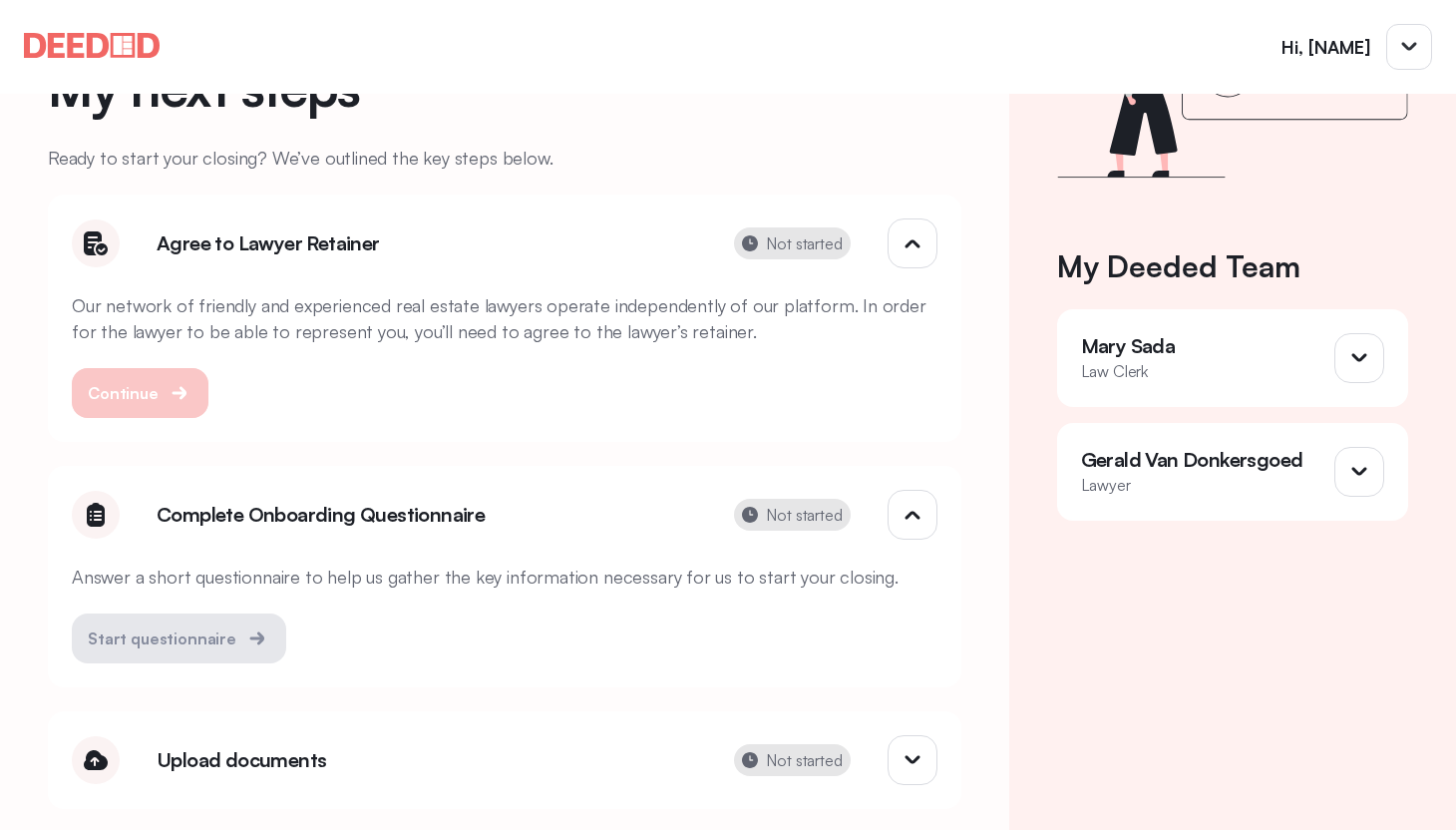 click at bounding box center (181, 393) 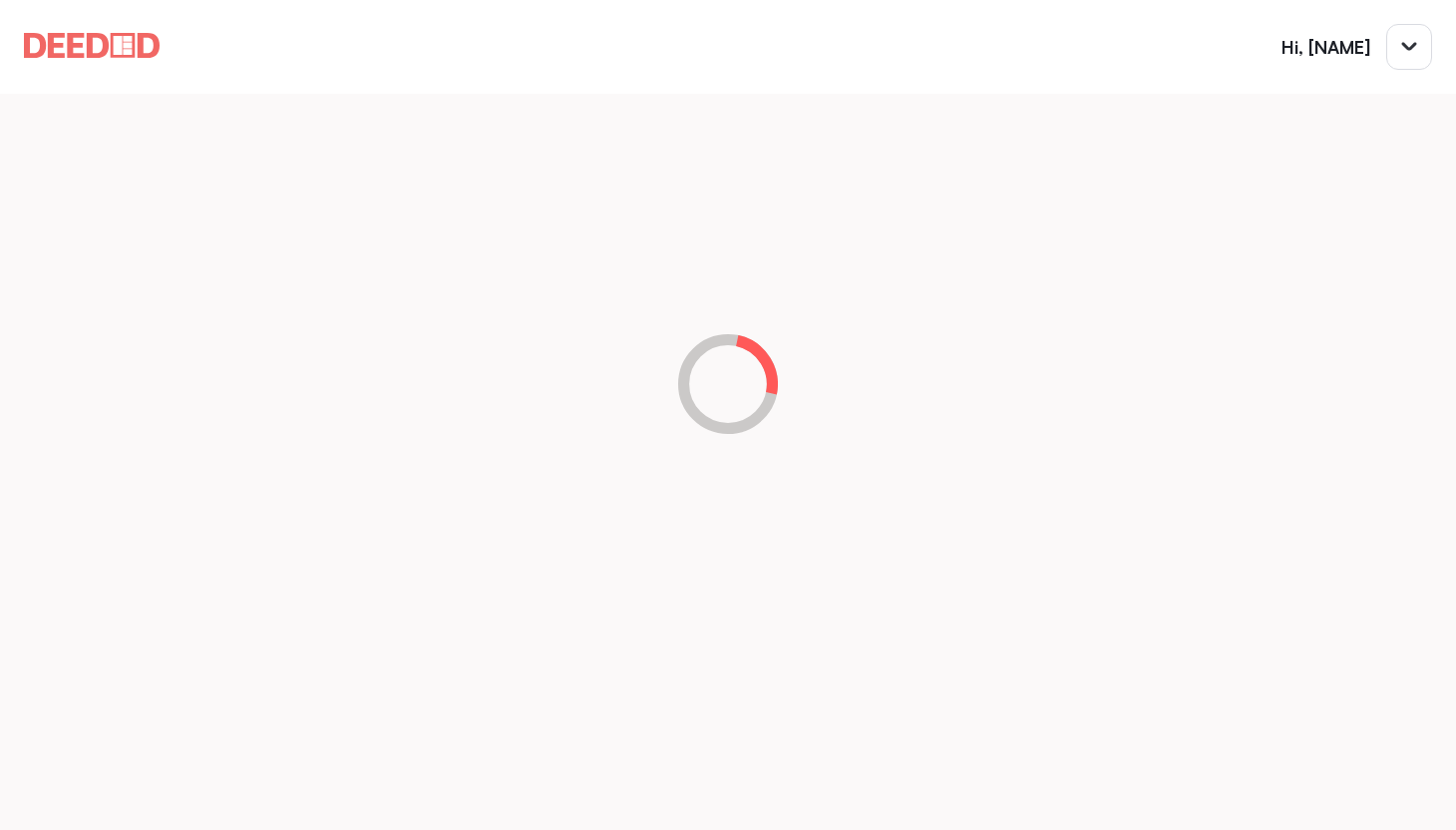 scroll, scrollTop: 0, scrollLeft: 0, axis: both 